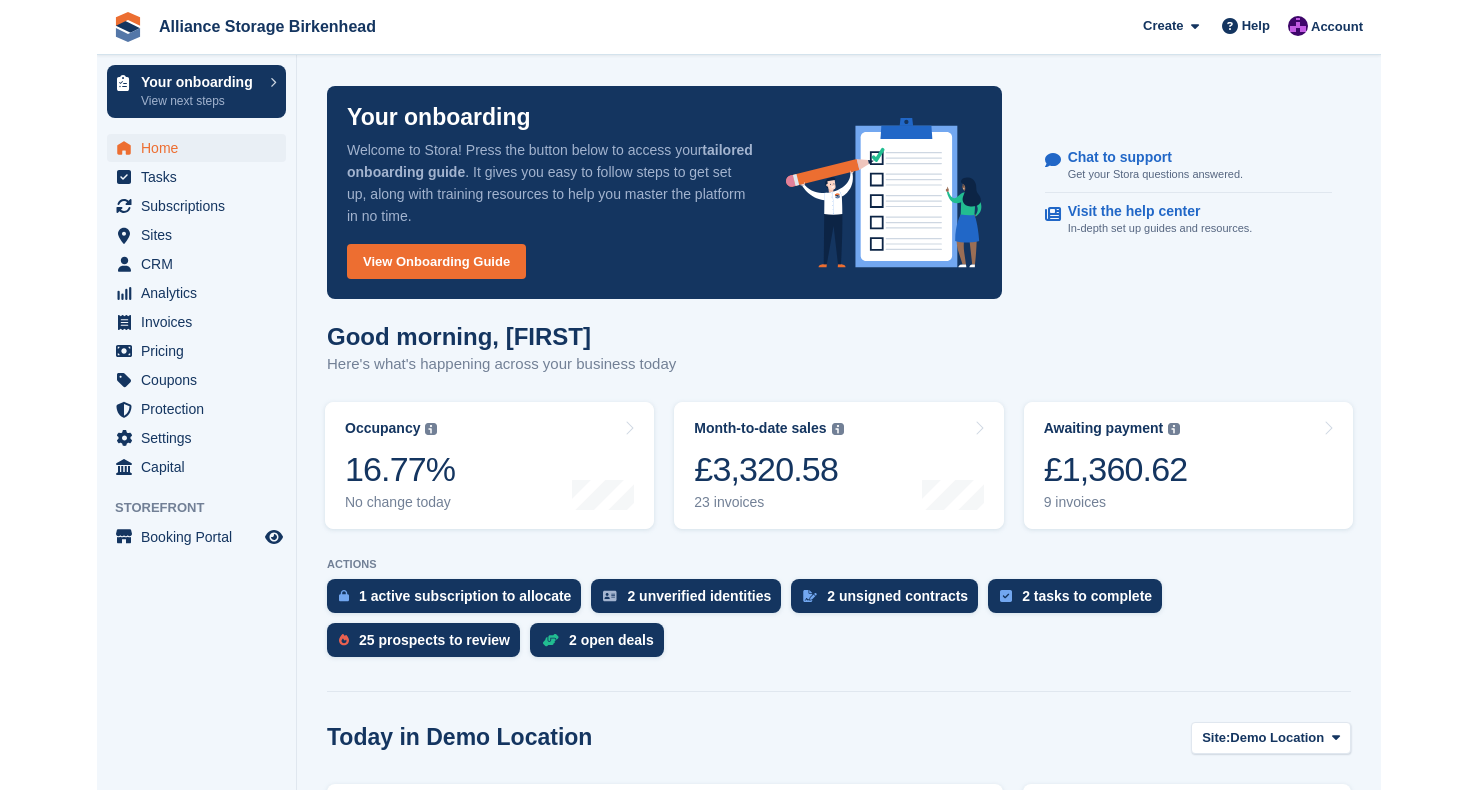 scroll, scrollTop: 0, scrollLeft: 0, axis: both 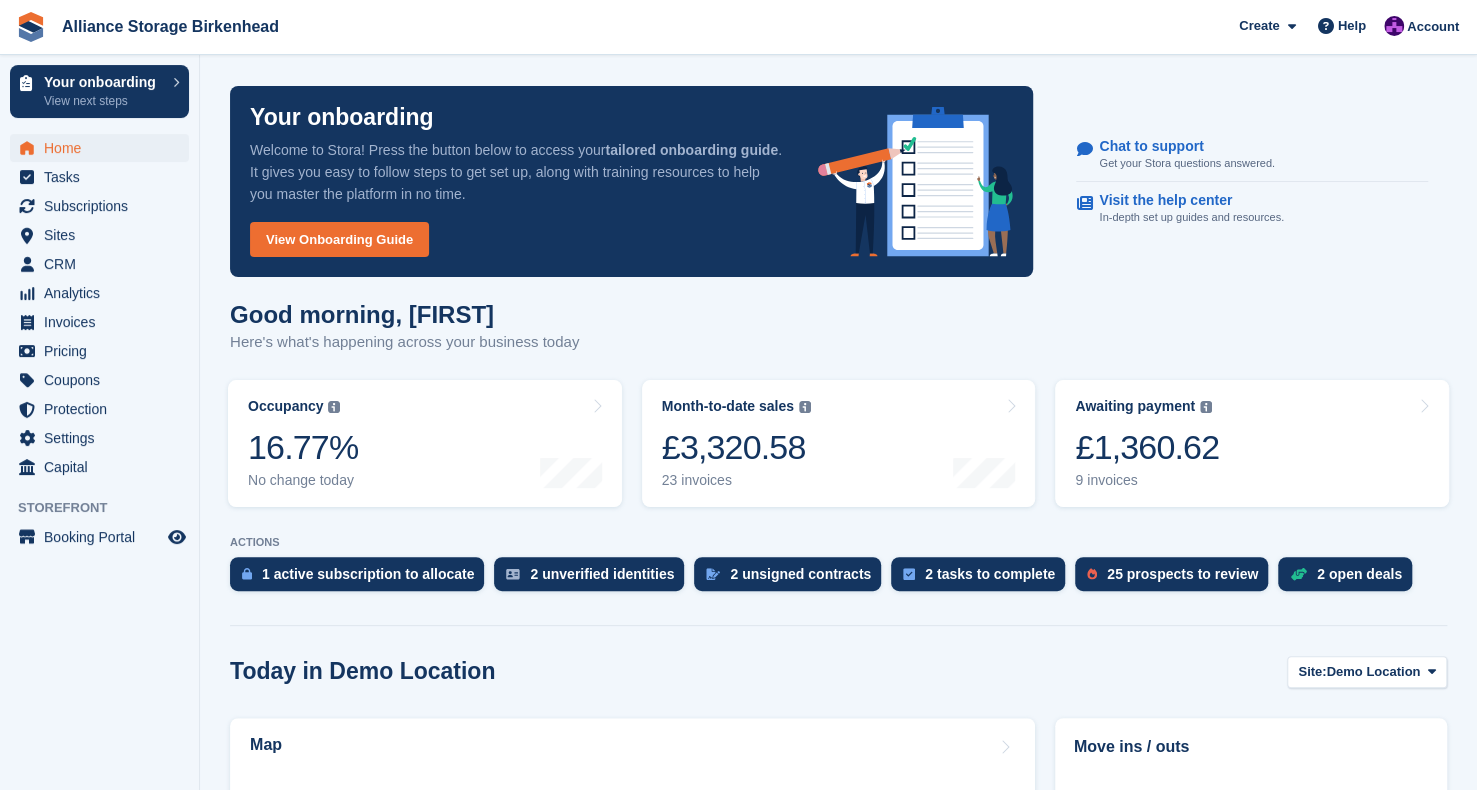 click on "Good morning, [FIRST]" at bounding box center [838, 764] 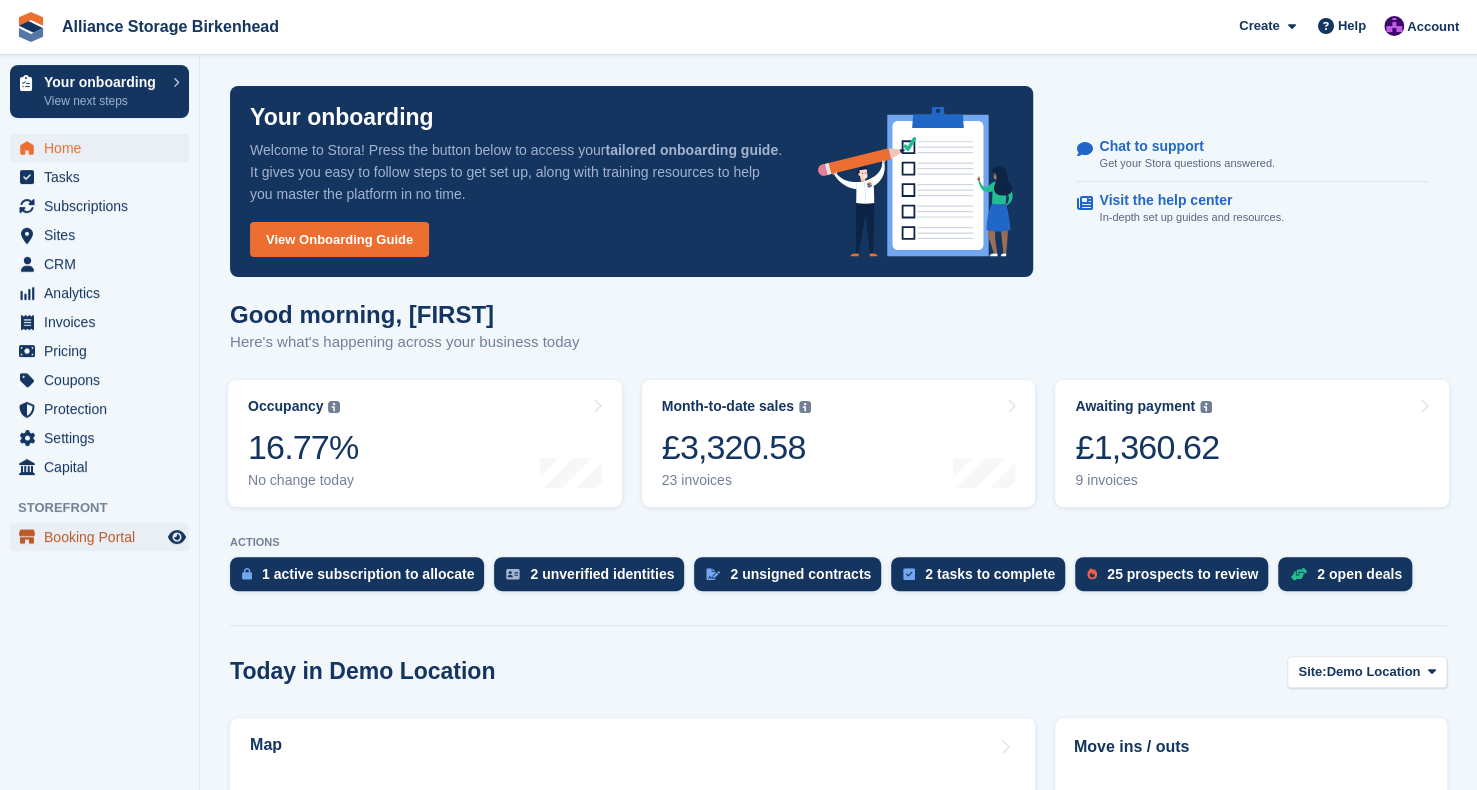 click on "Booking Portal" at bounding box center (104, 537) 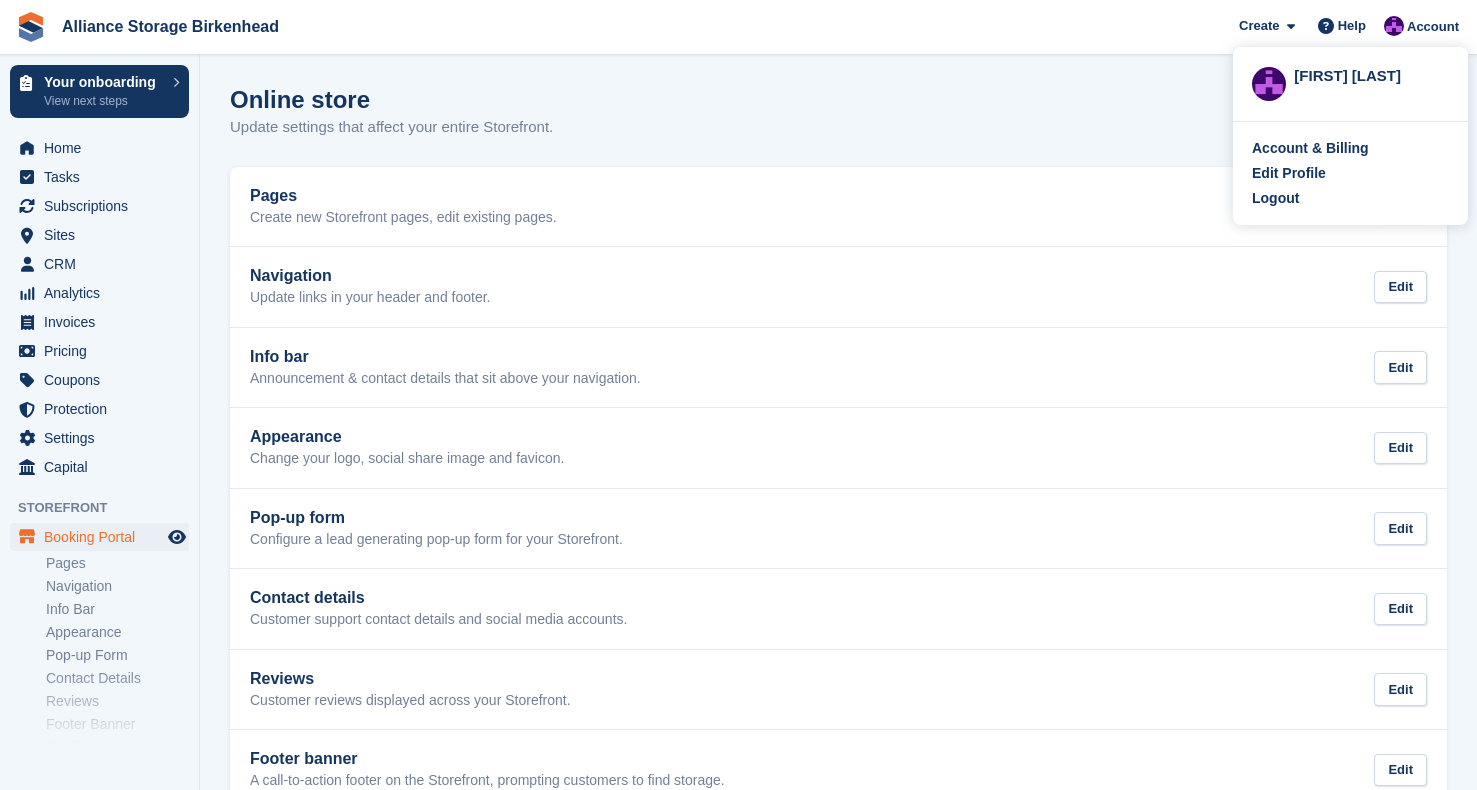 scroll, scrollTop: 0, scrollLeft: 0, axis: both 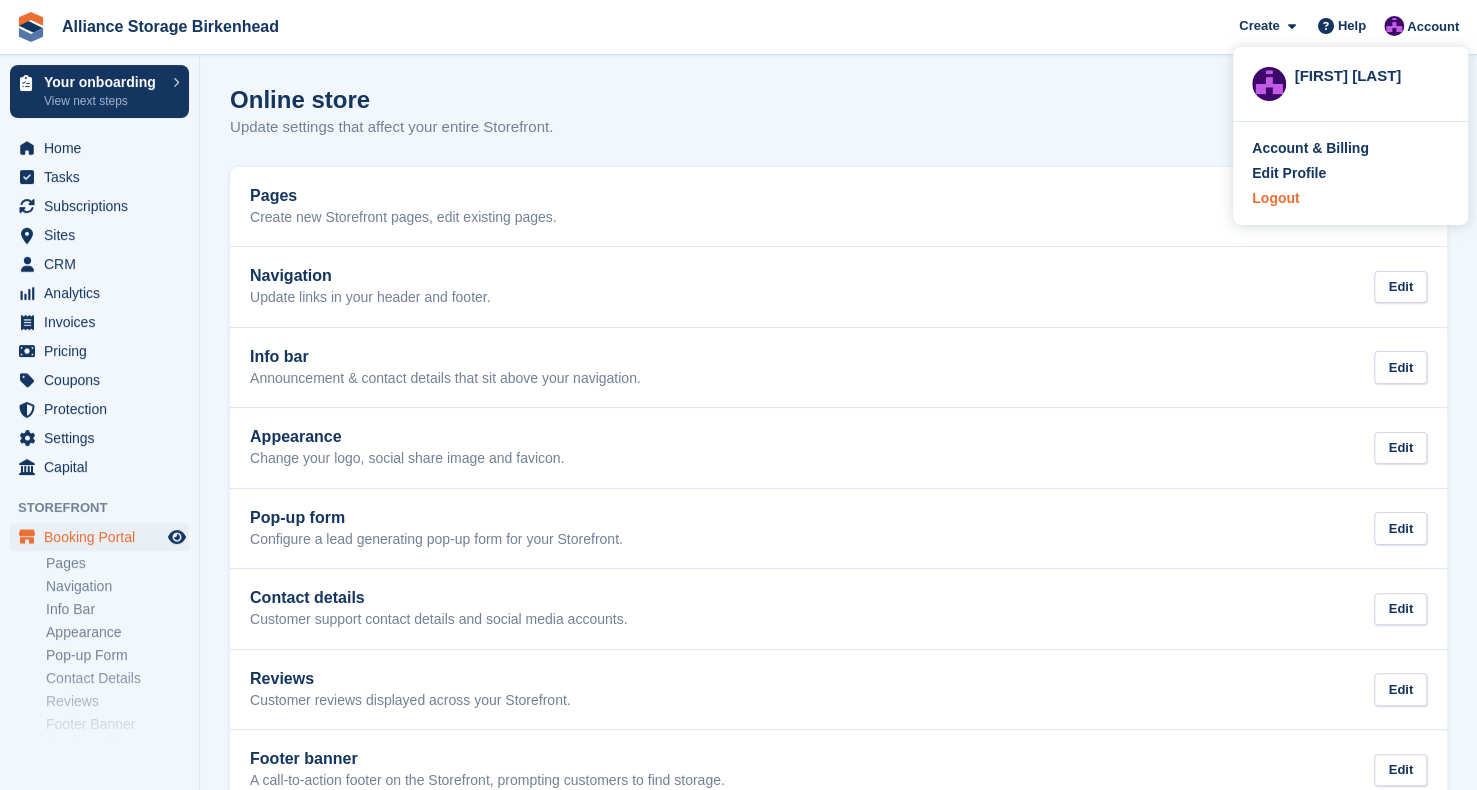 click on "Logout" at bounding box center (1275, 198) 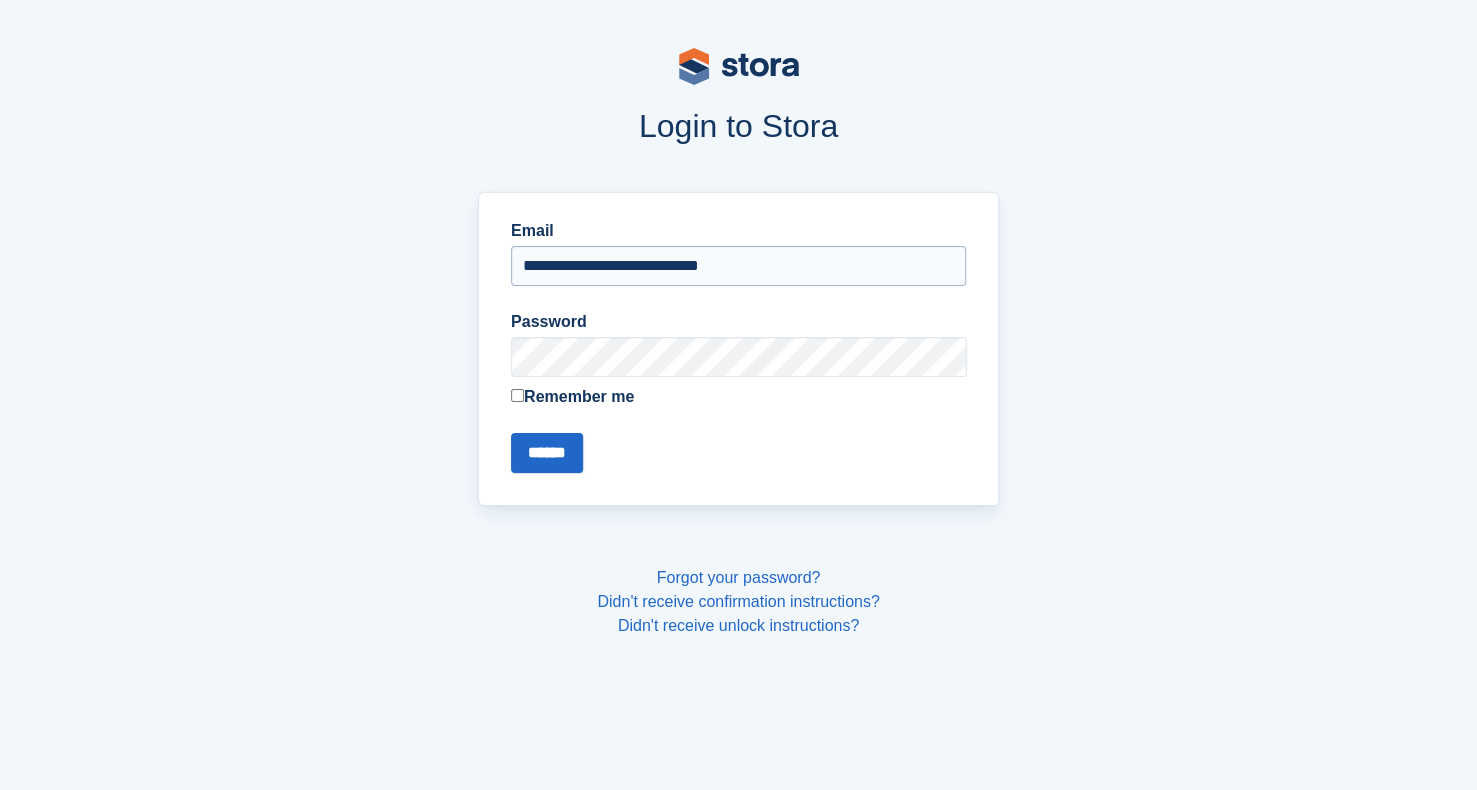 click on "**********" at bounding box center (738, 266) 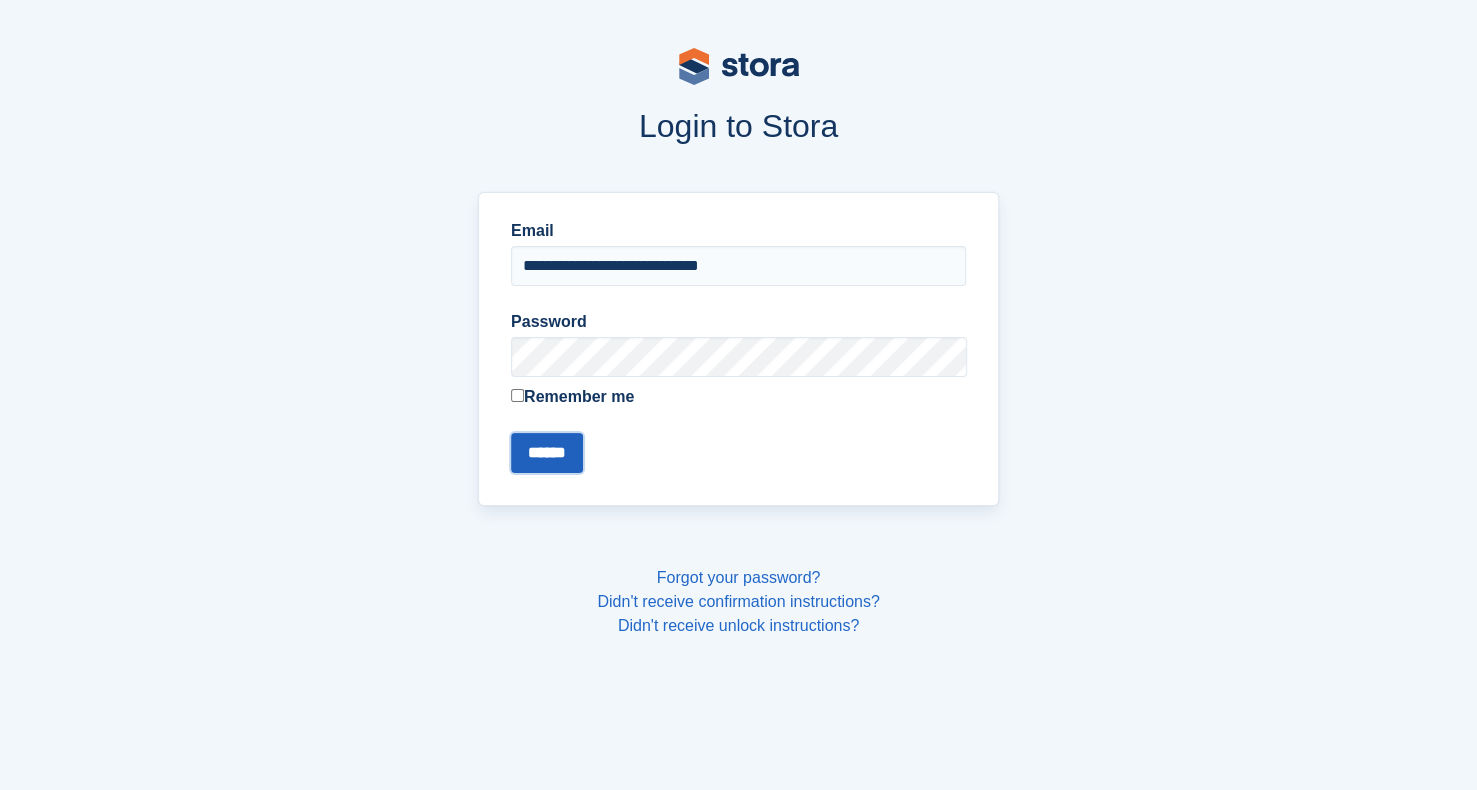 click on "******" at bounding box center (547, 453) 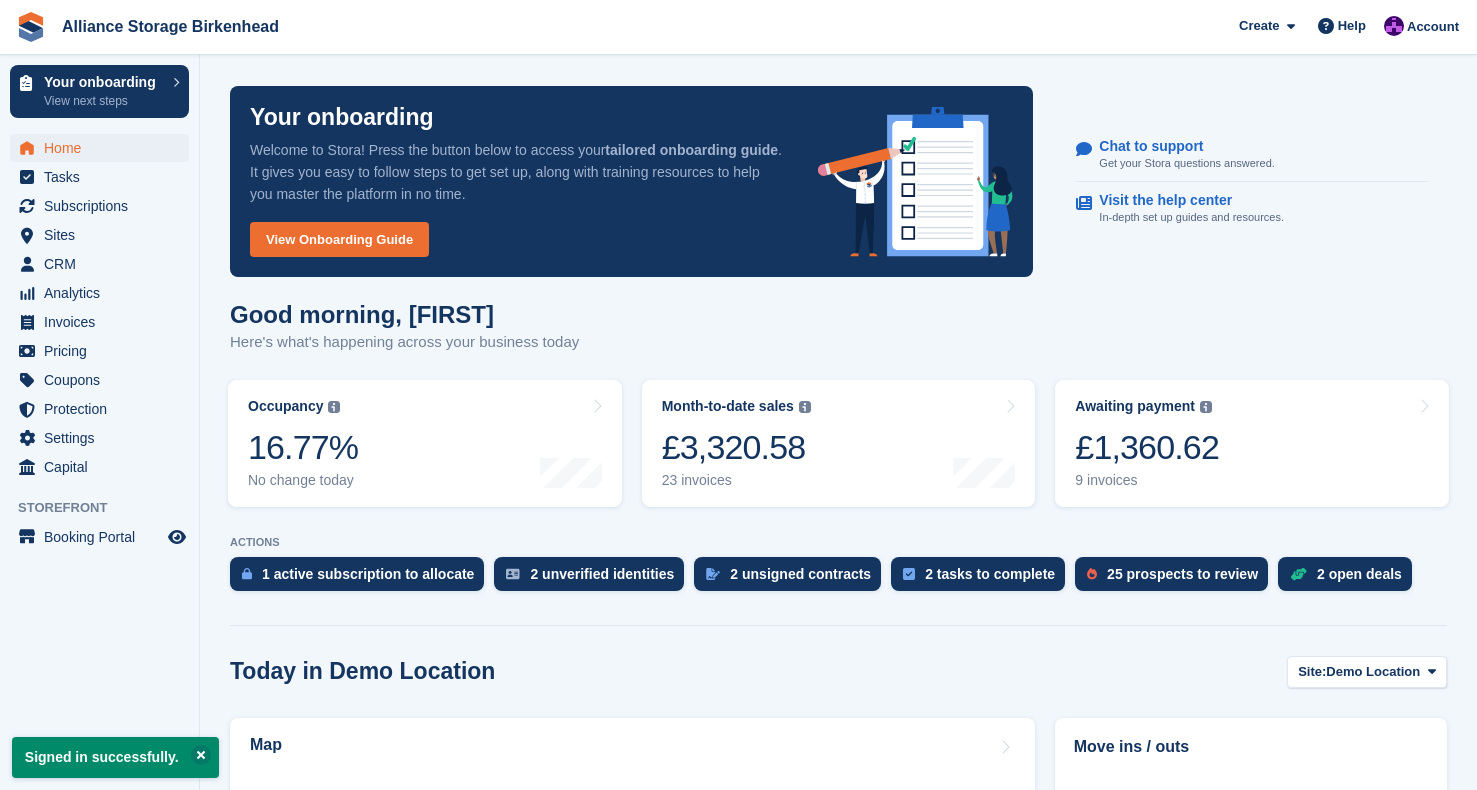 scroll, scrollTop: 0, scrollLeft: 0, axis: both 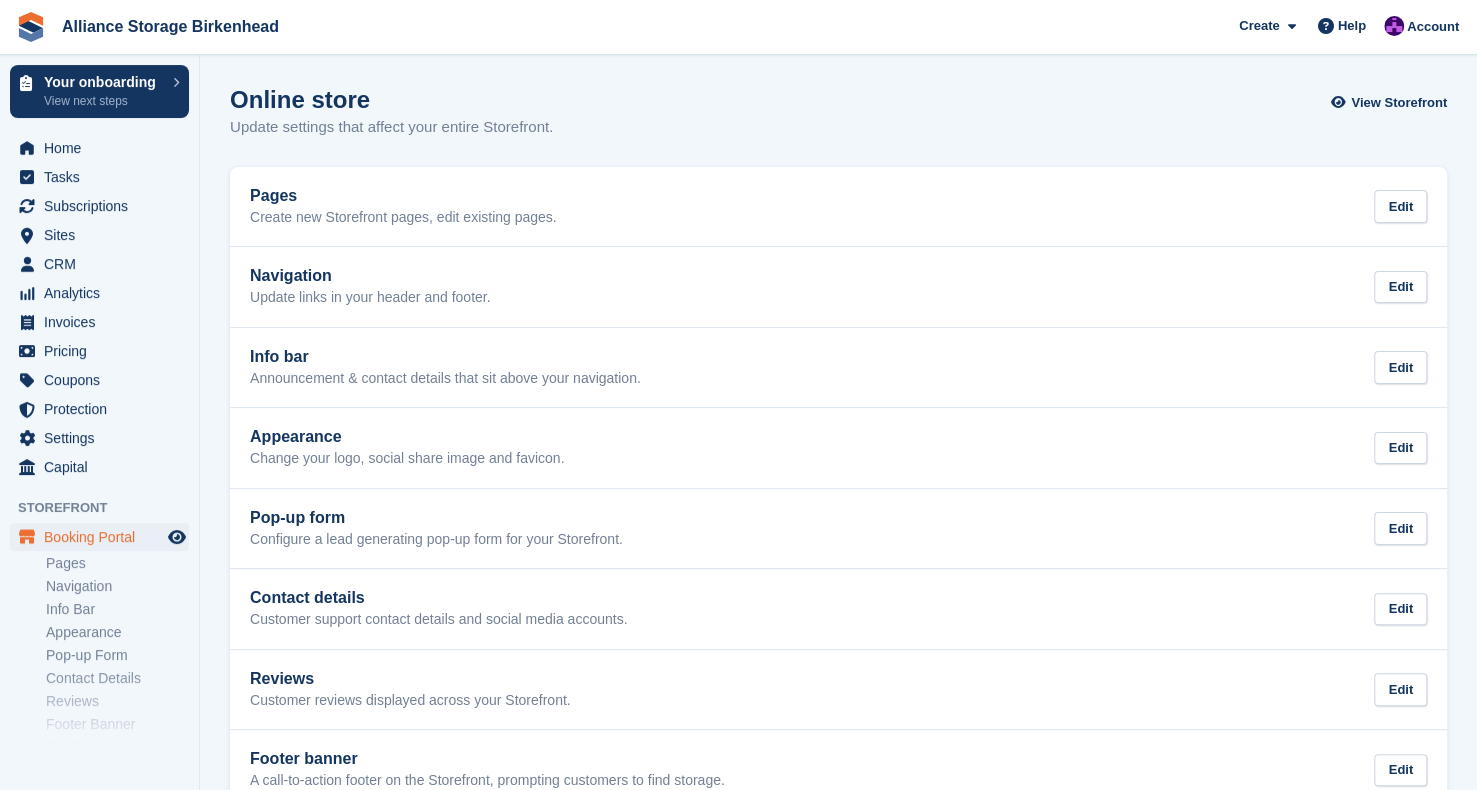 click on "Online store" at bounding box center (391, 99) 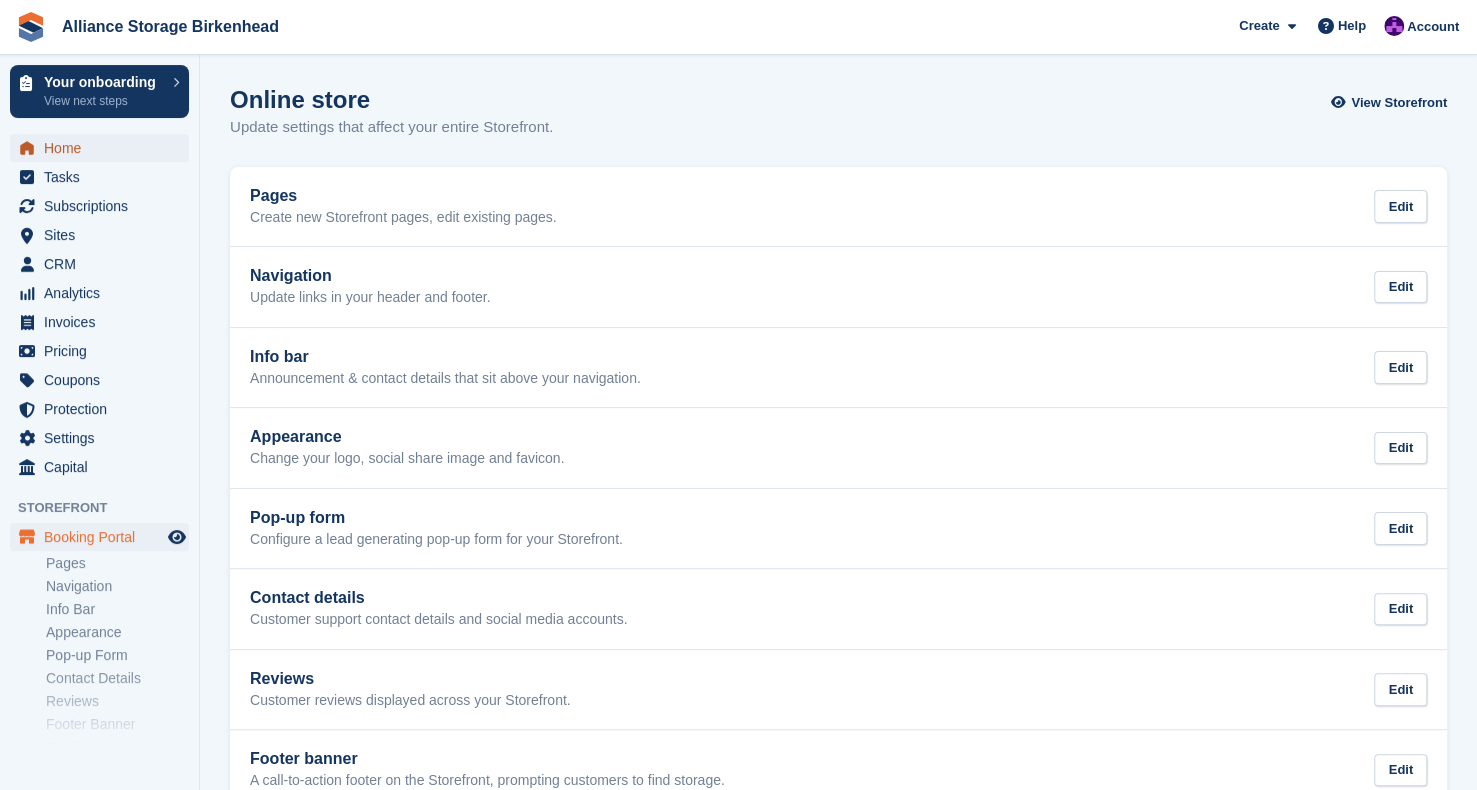 click on "Home" at bounding box center (104, 148) 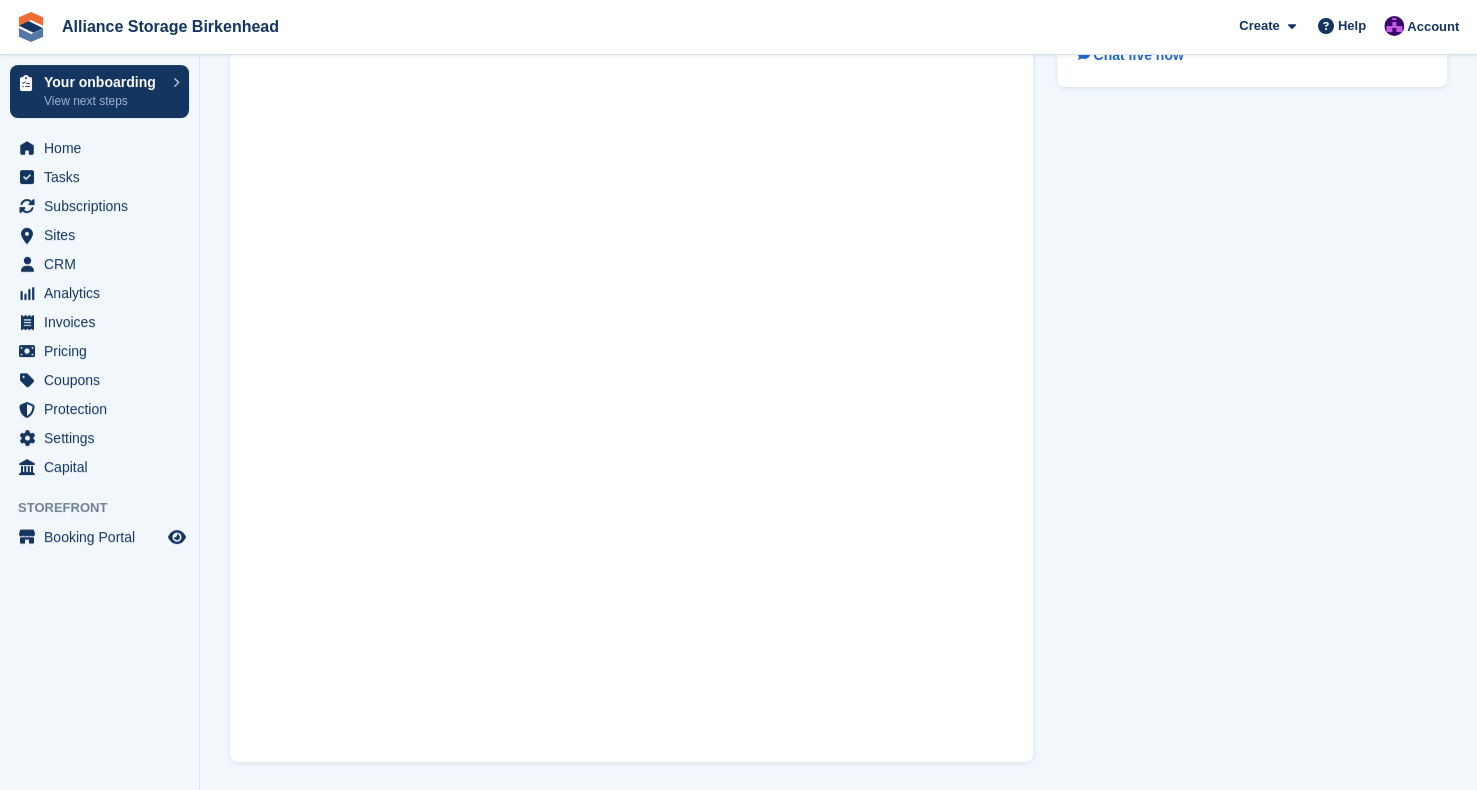 scroll, scrollTop: 116, scrollLeft: 0, axis: vertical 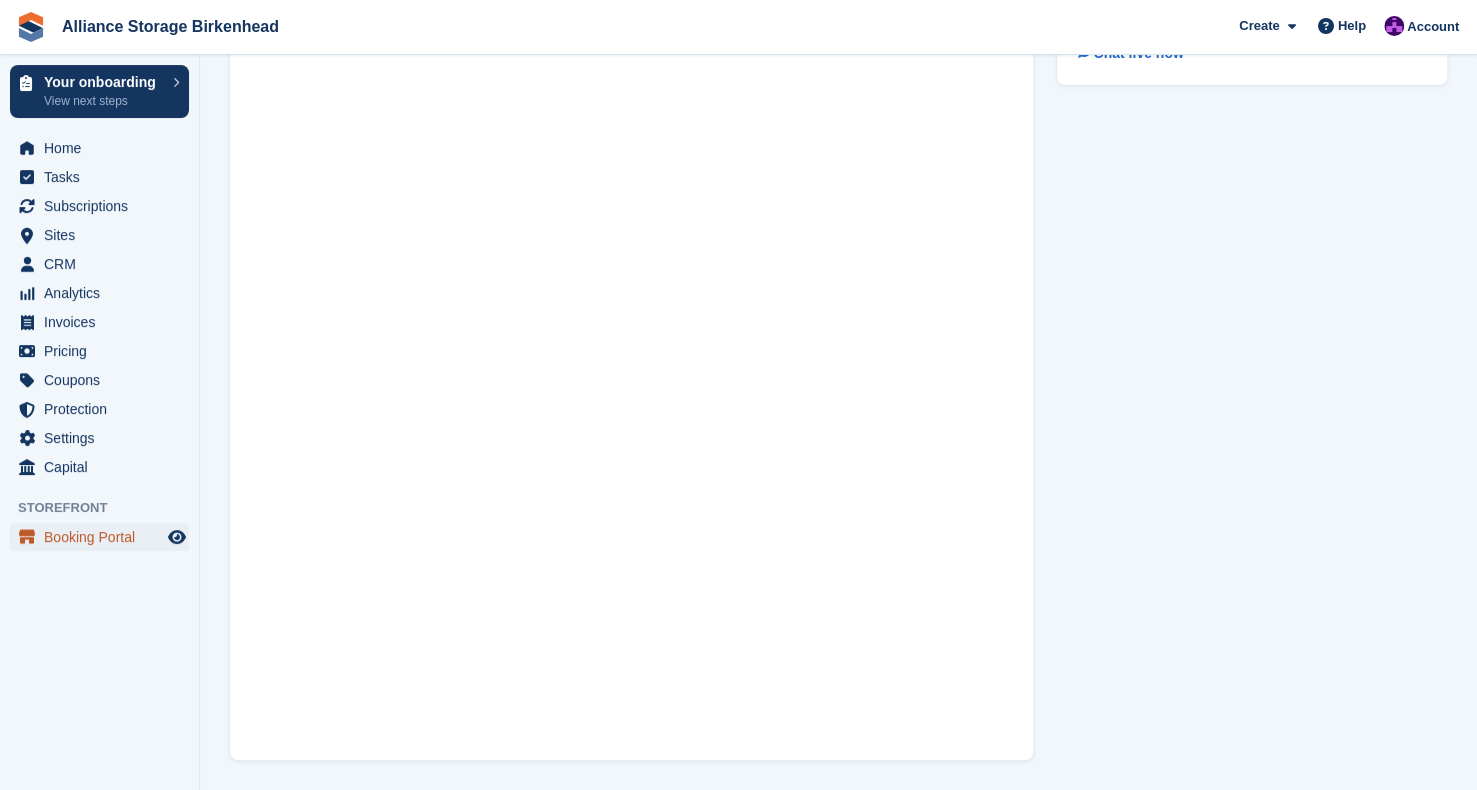 click on "Booking Portal" at bounding box center (104, 537) 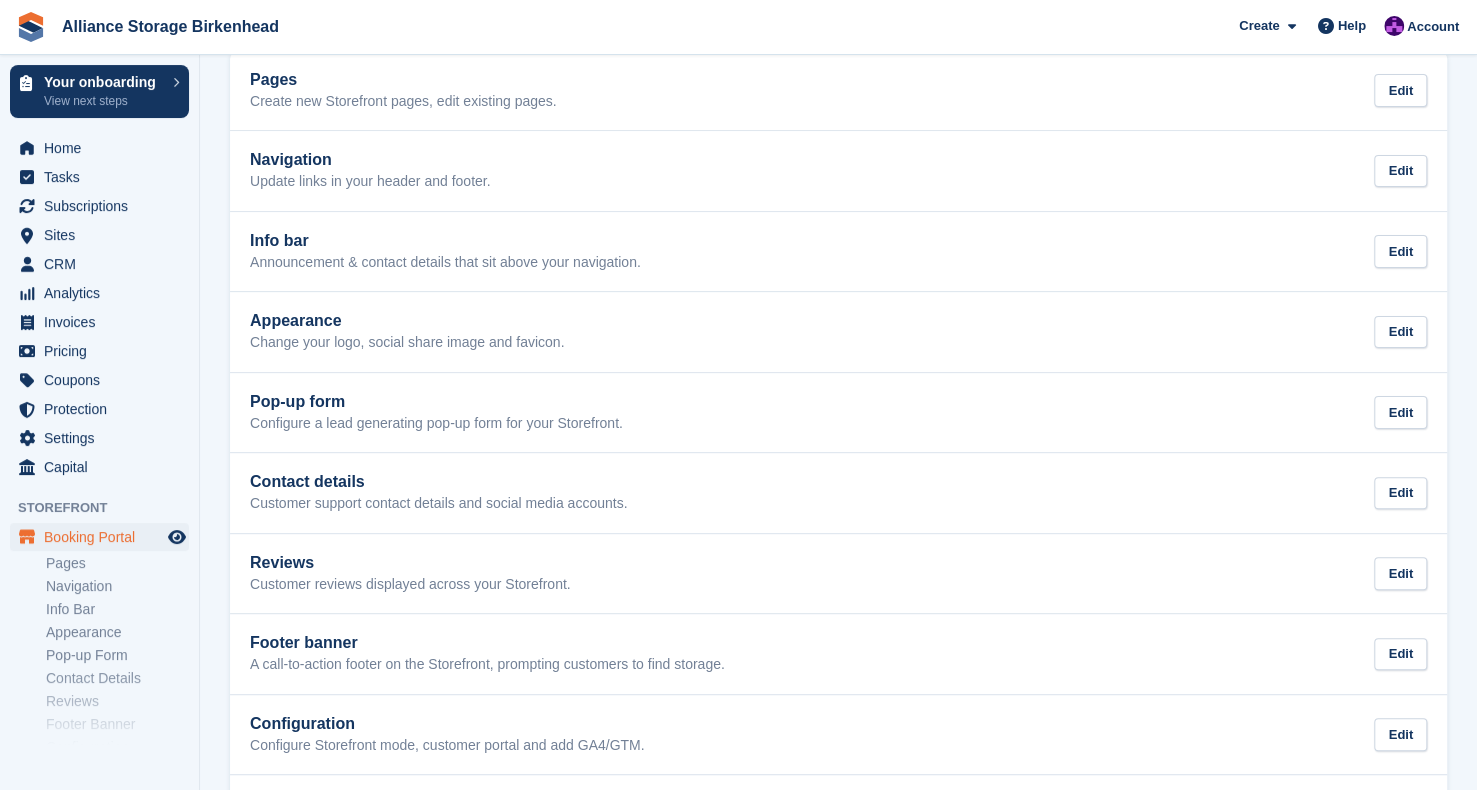 scroll, scrollTop: 0, scrollLeft: 0, axis: both 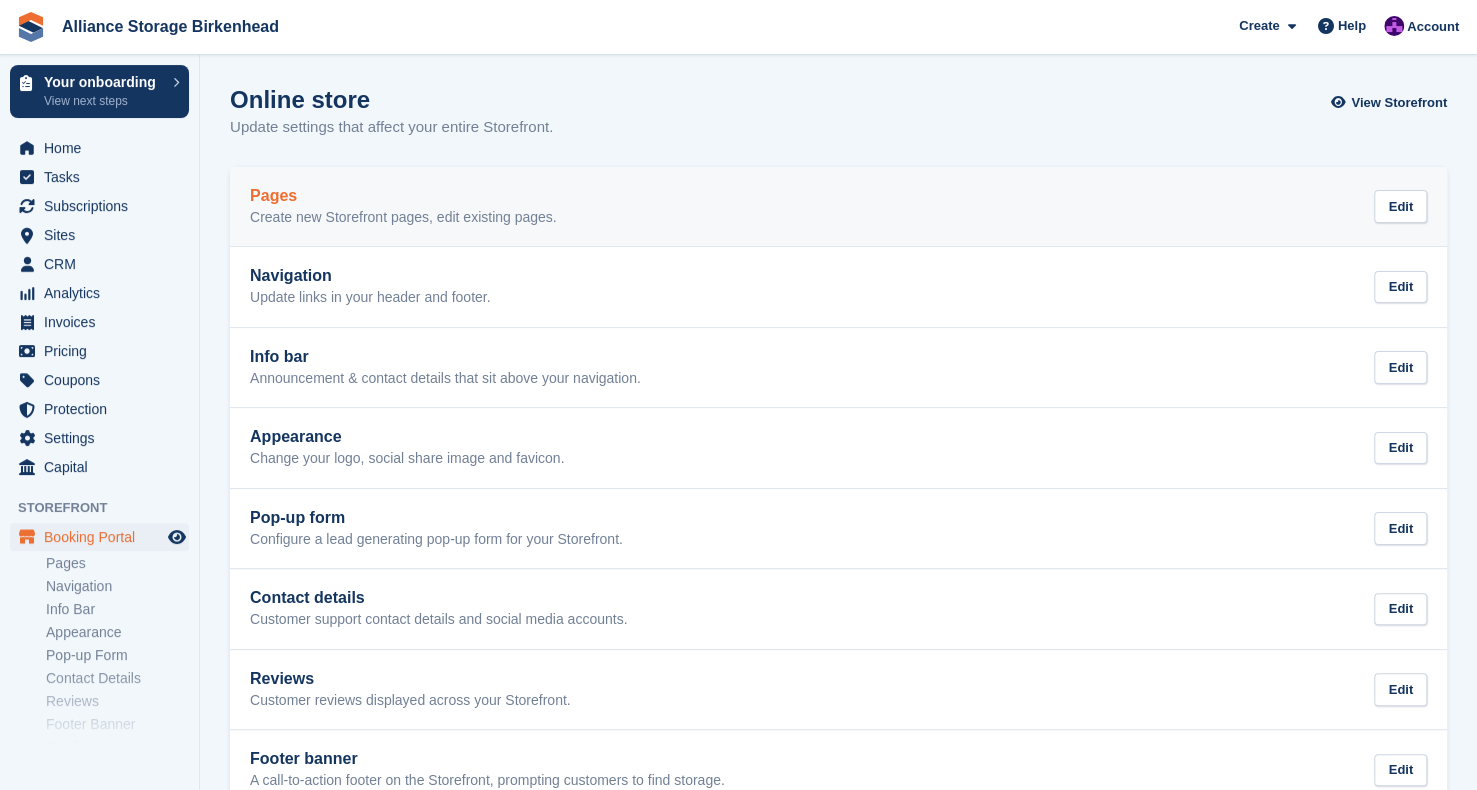 click on "Pages
Create new Storefront pages, edit existing pages." at bounding box center (403, 207) 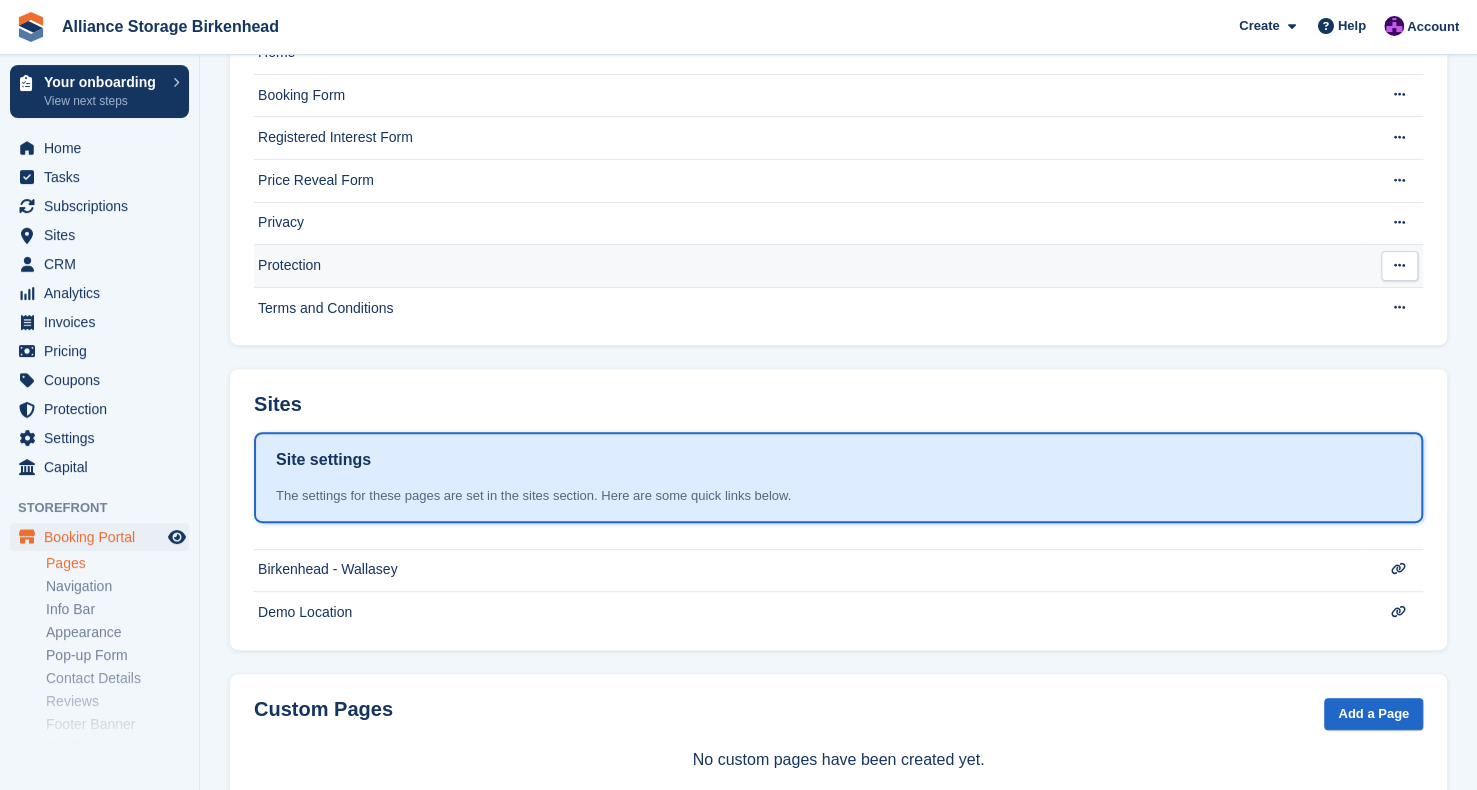 scroll, scrollTop: 0, scrollLeft: 0, axis: both 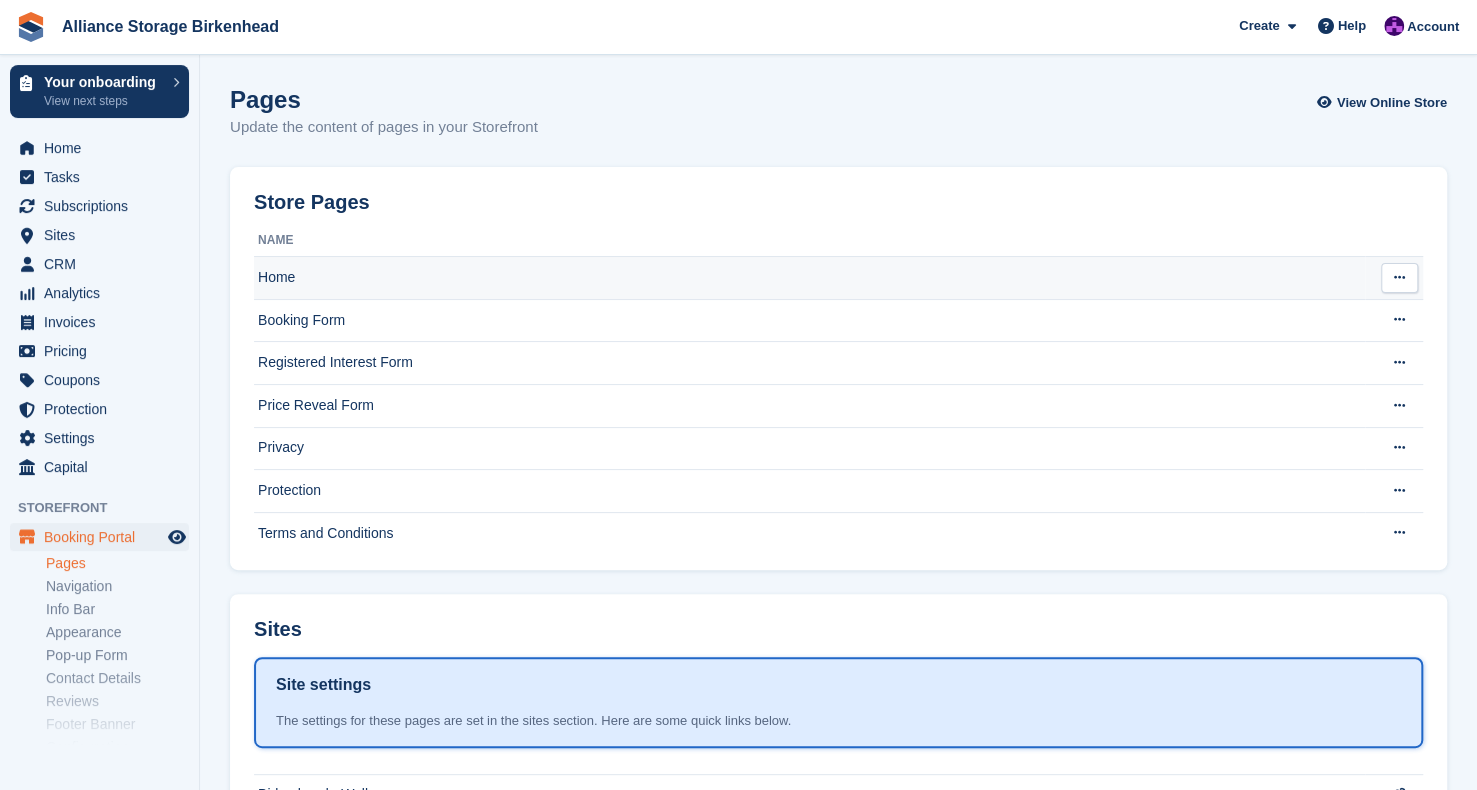 click on "Home" at bounding box center (809, 278) 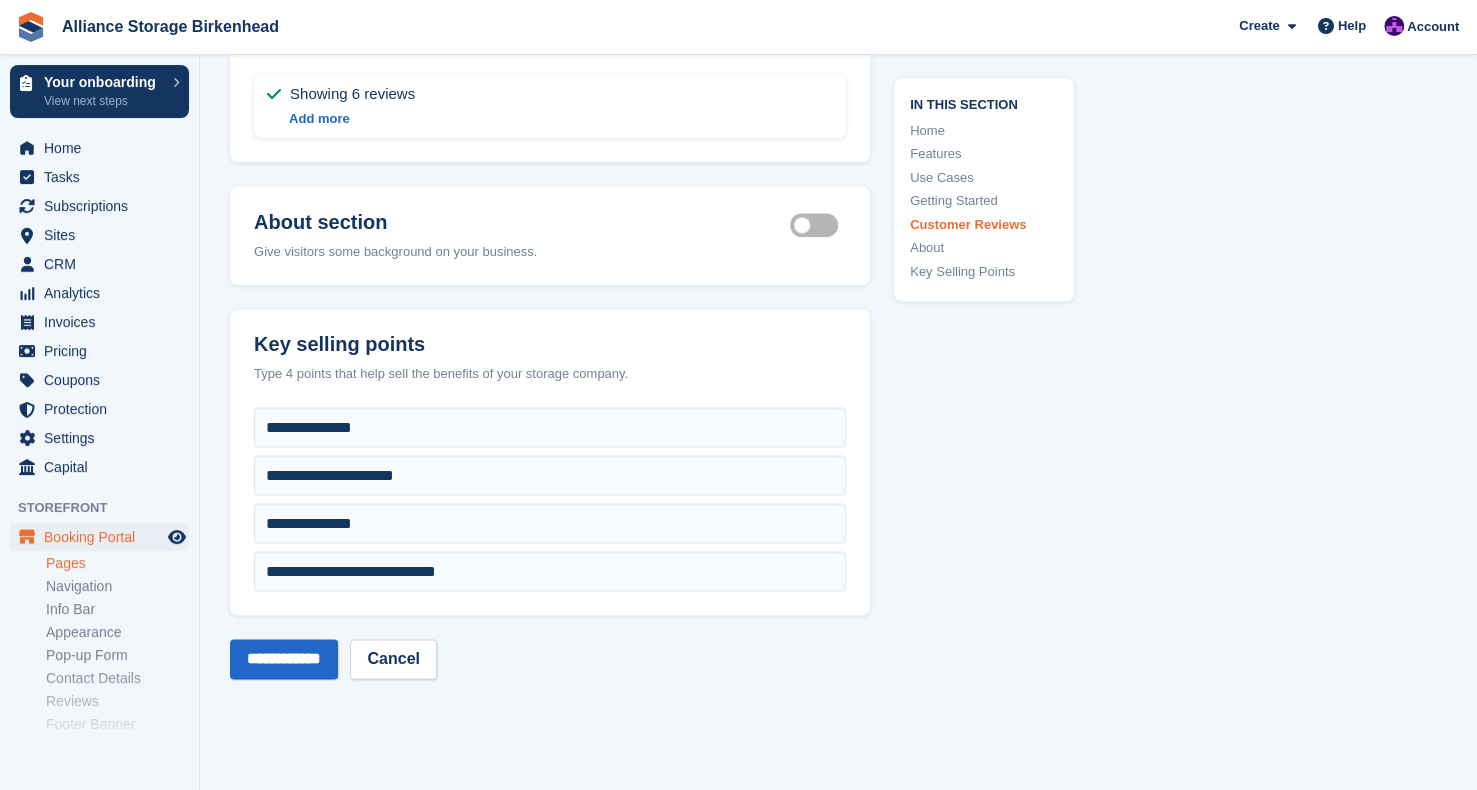 scroll, scrollTop: 5800, scrollLeft: 0, axis: vertical 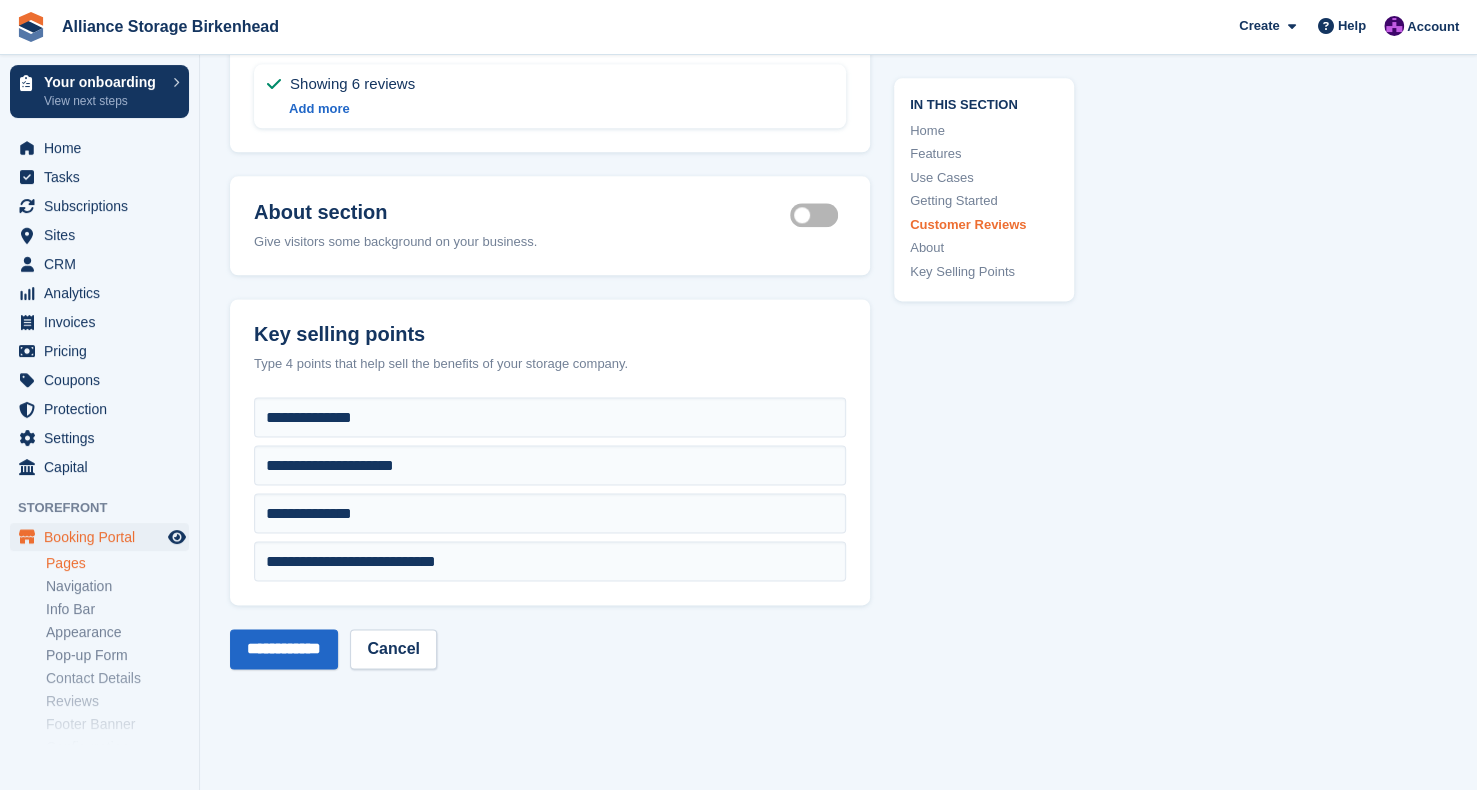 click on "**********" at bounding box center (838, -2286) 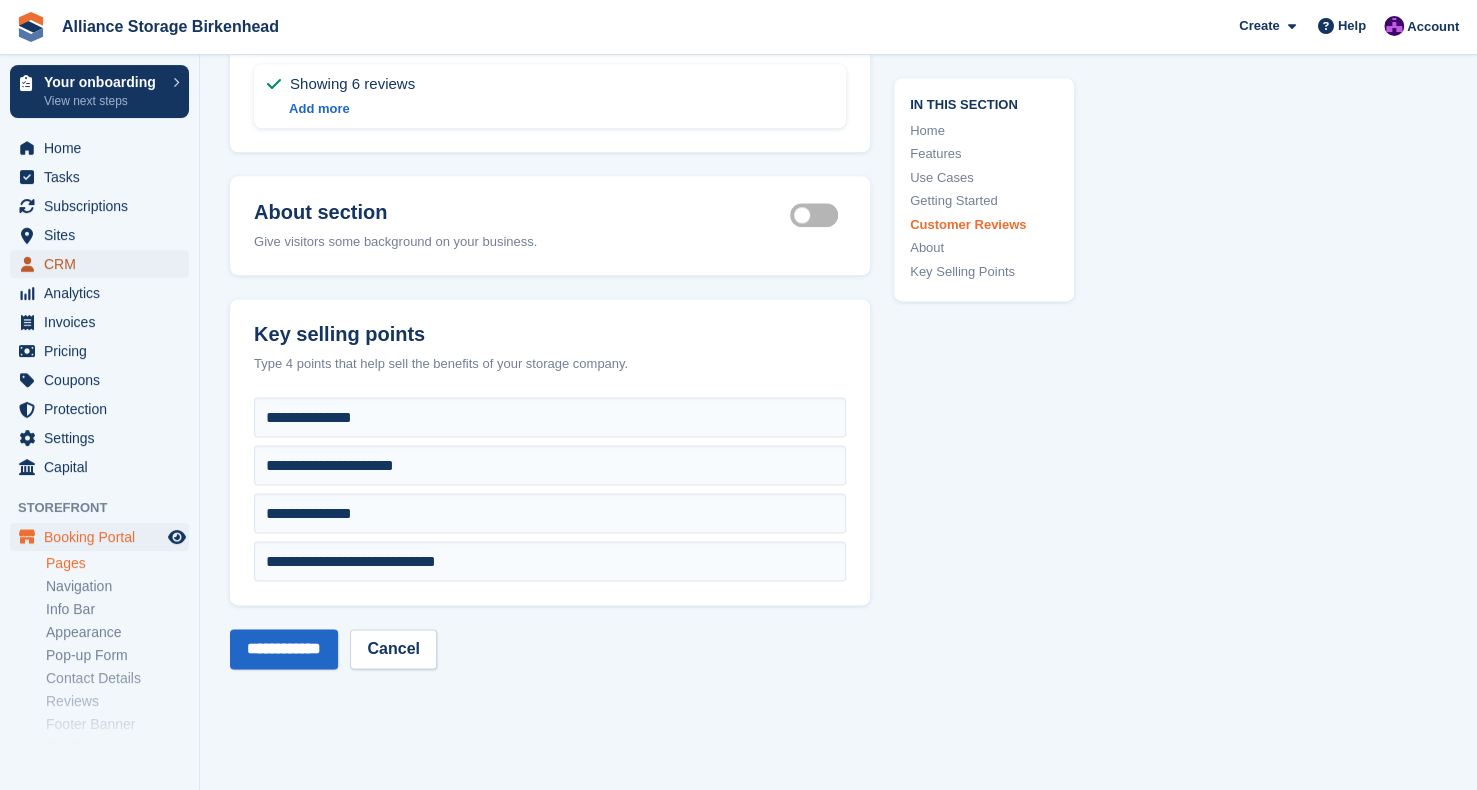 click on "CRM" at bounding box center (104, 264) 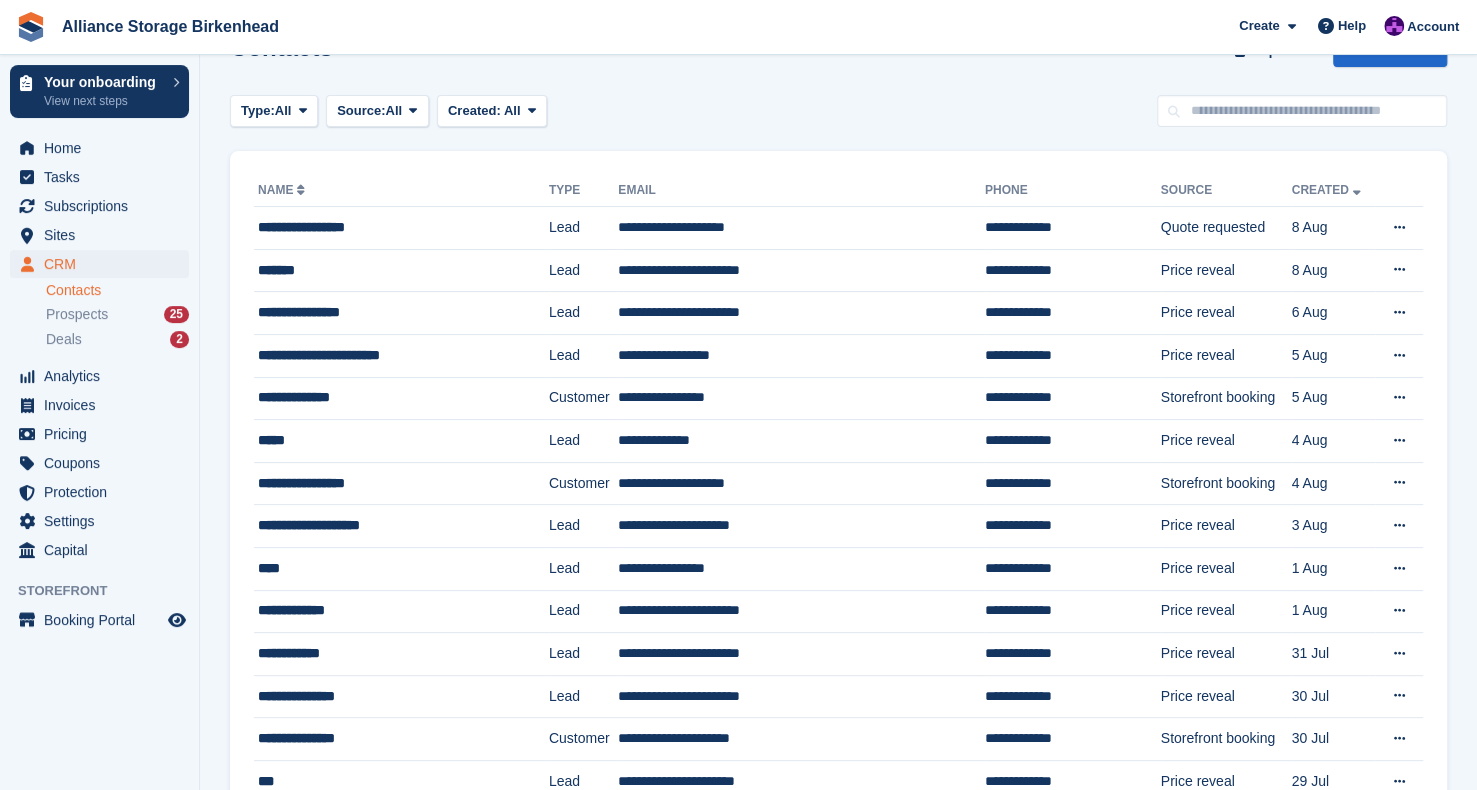 scroll, scrollTop: 0, scrollLeft: 0, axis: both 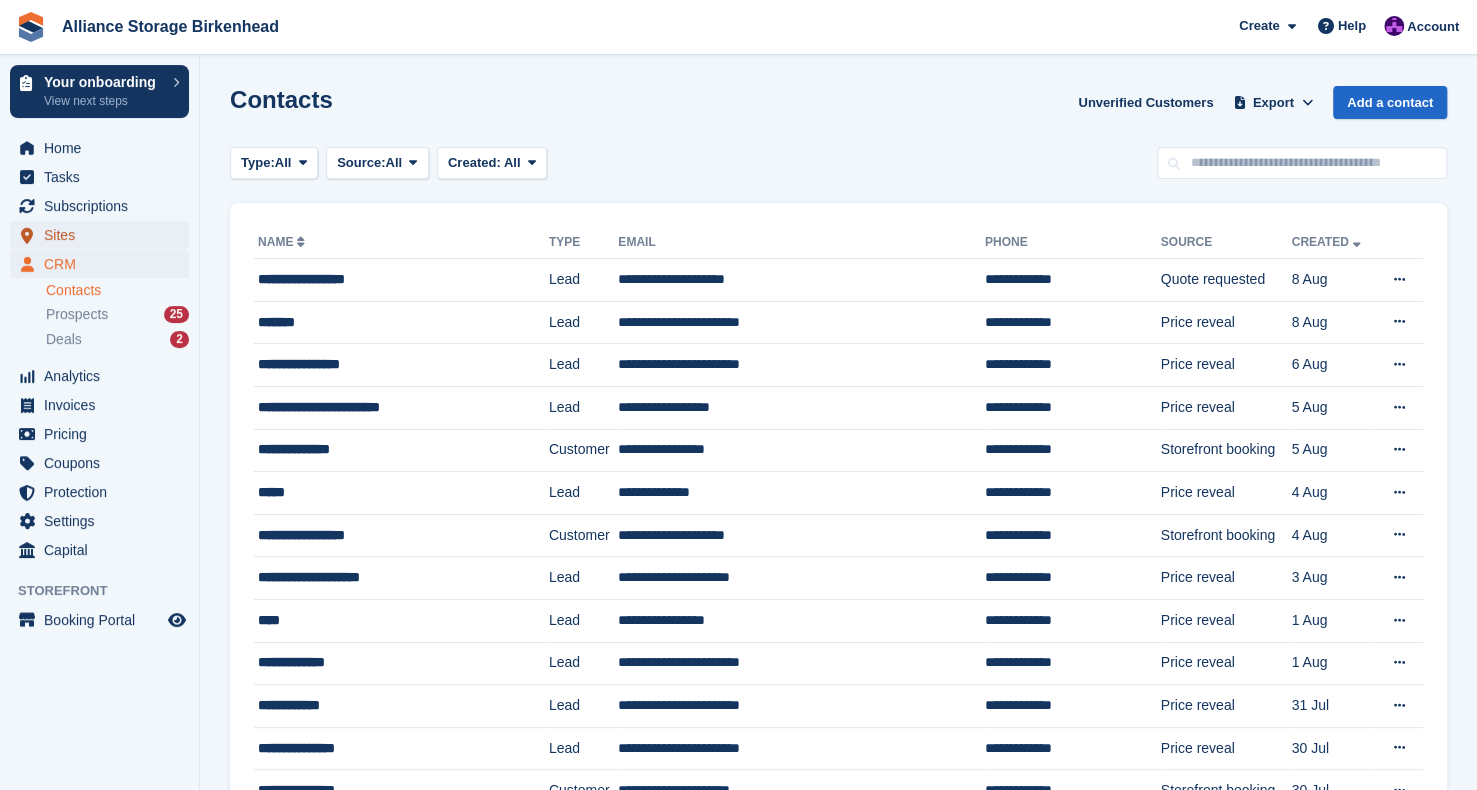 click on "Sites" at bounding box center [104, 235] 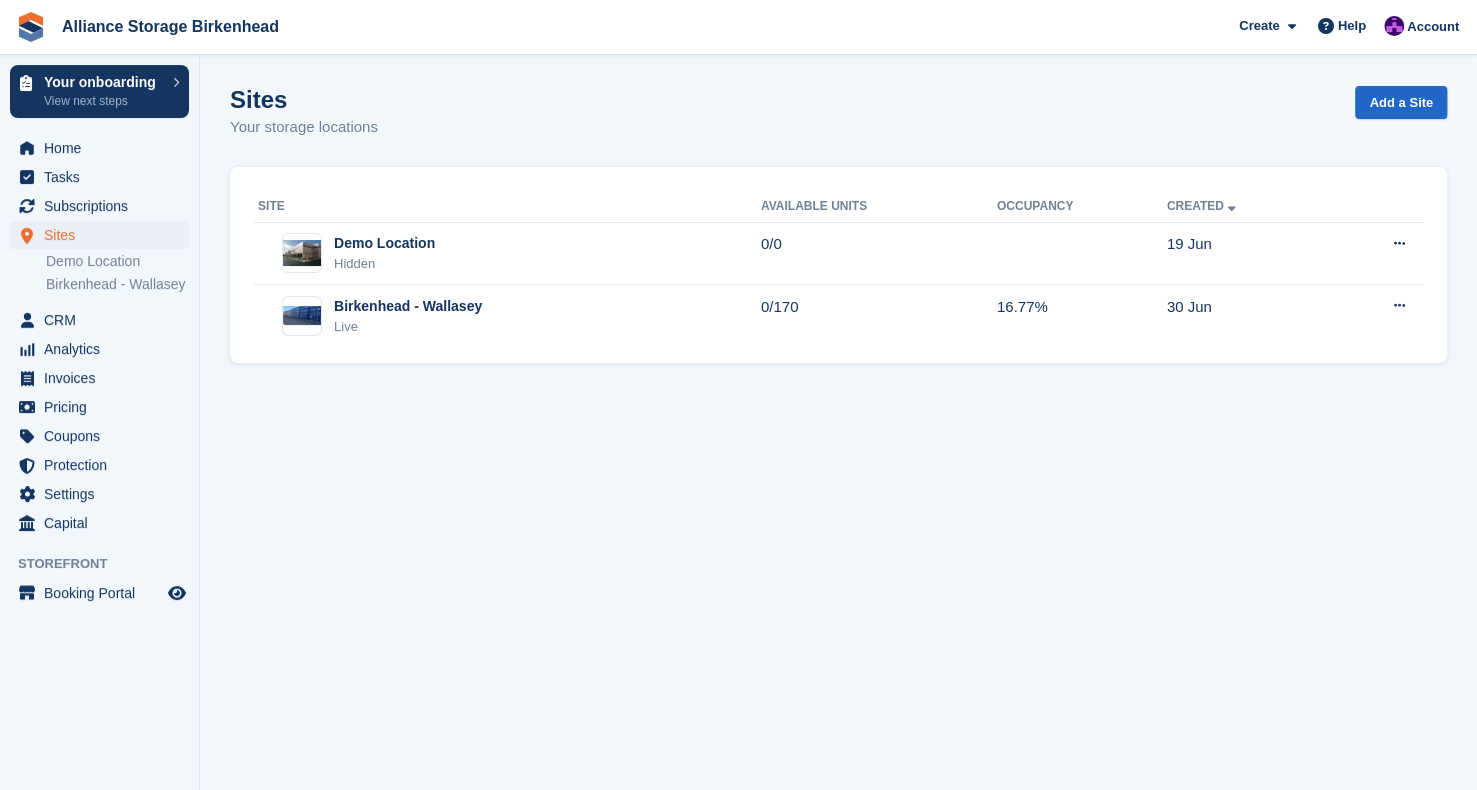 drag, startPoint x: 694, startPoint y: 125, endPoint x: 693, endPoint y: 107, distance: 18.027756 